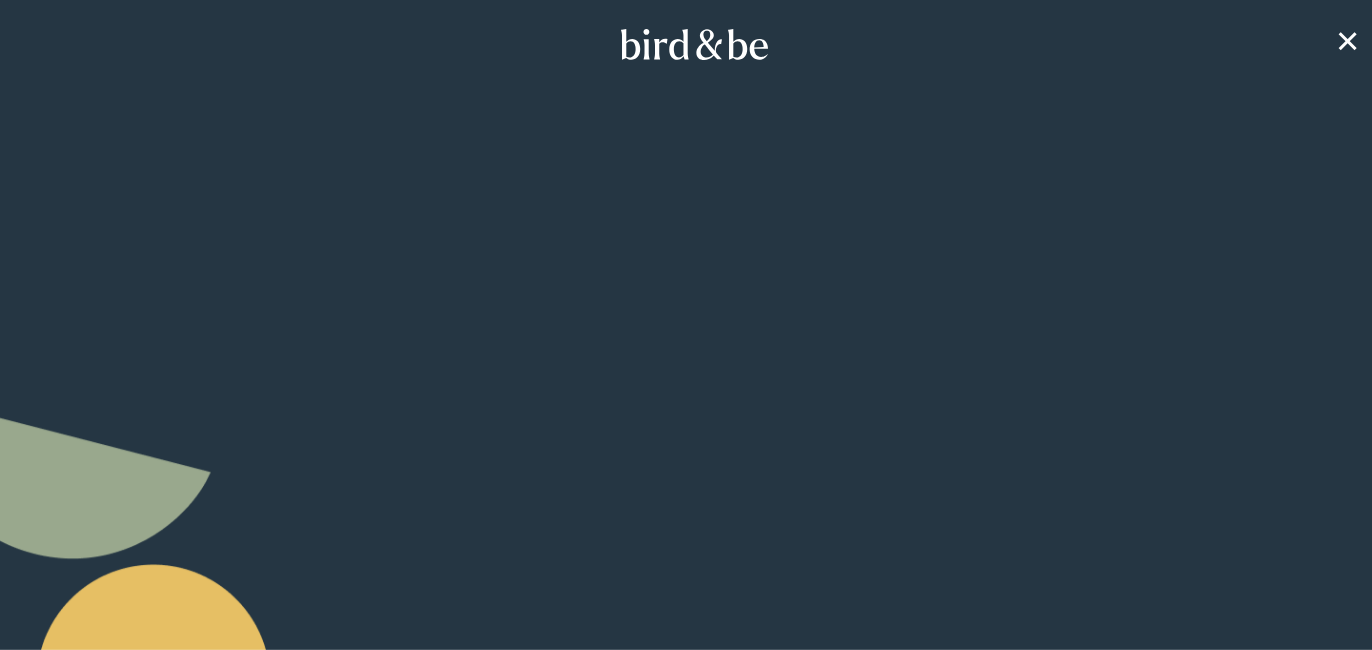 scroll, scrollTop: 0, scrollLeft: 0, axis: both 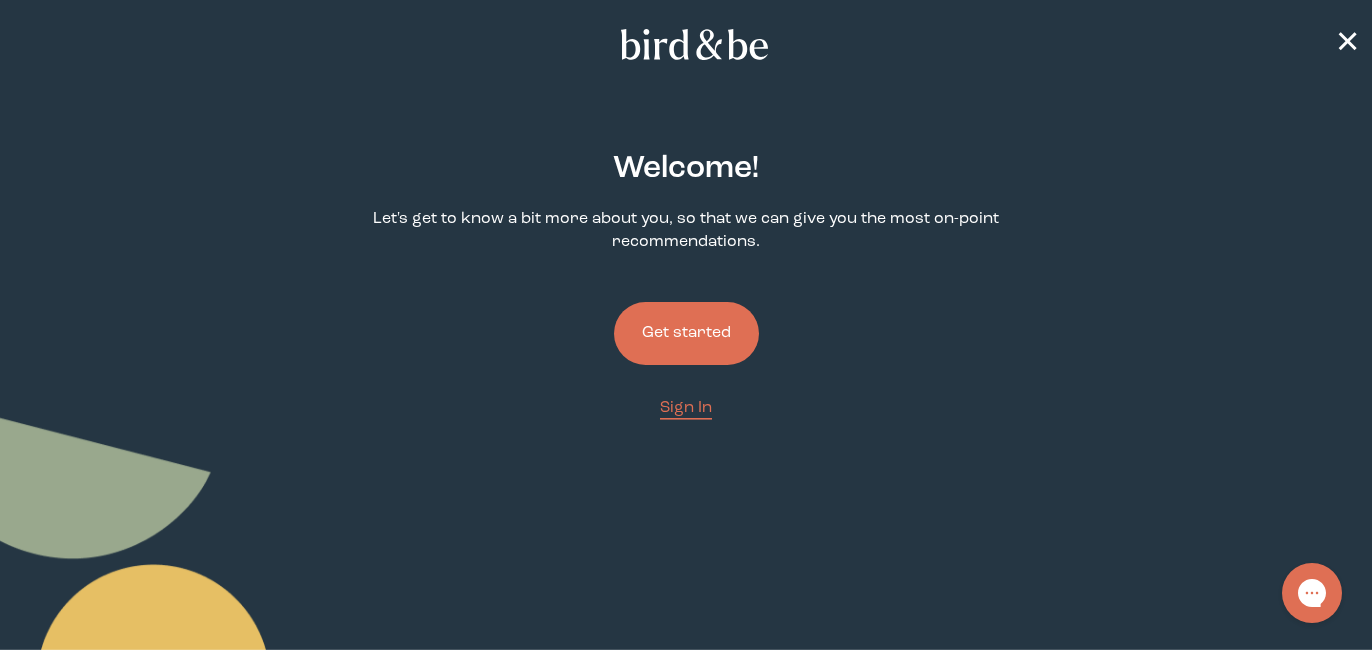 click on "Get started" at bounding box center (686, 333) 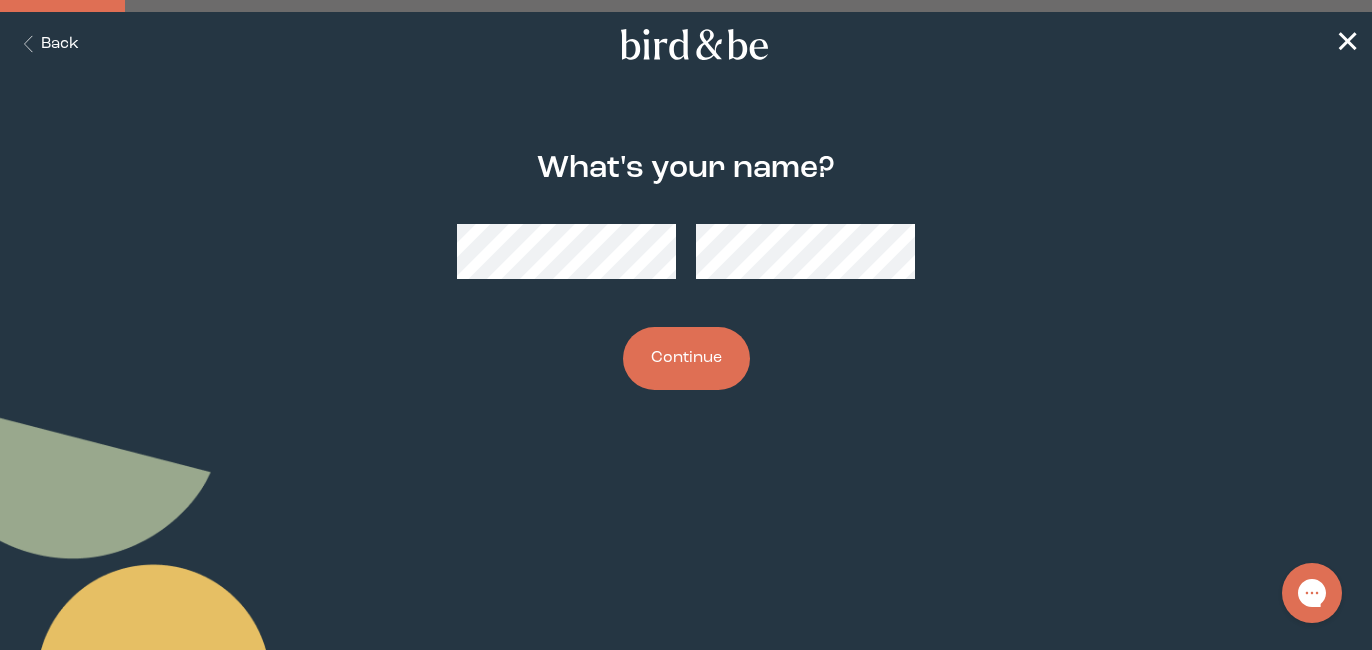 click on "Continue" at bounding box center (686, 358) 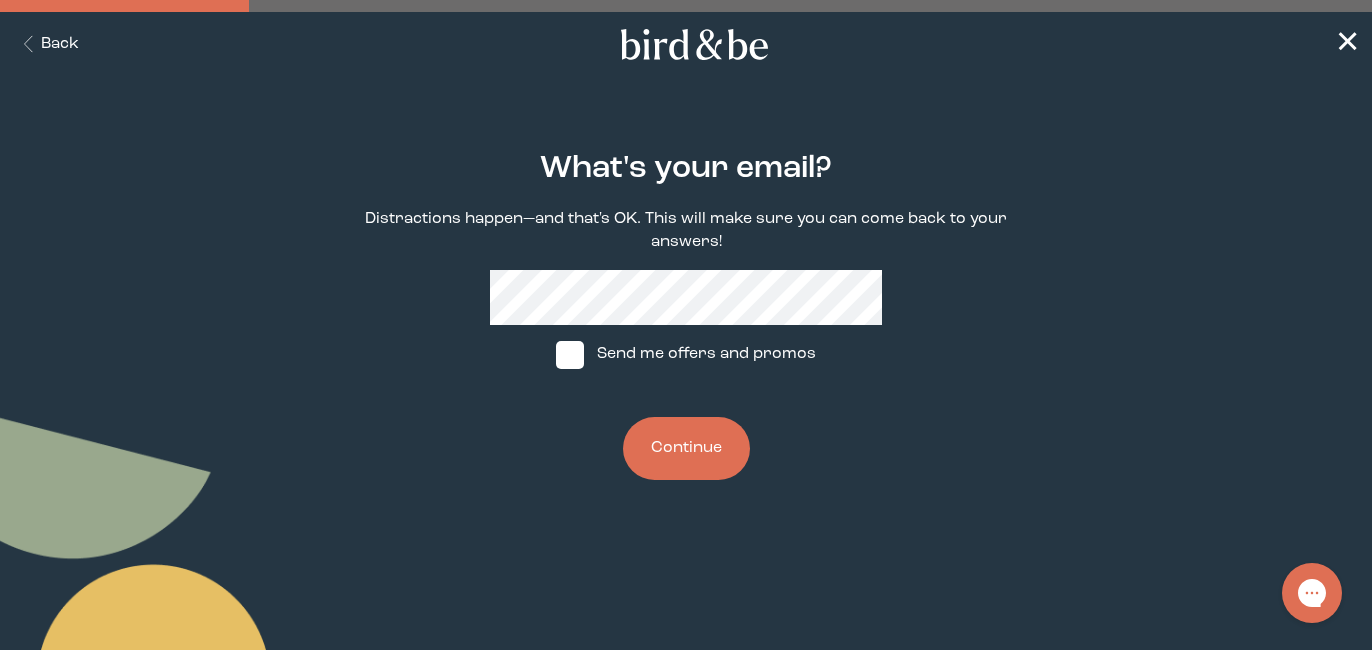 click at bounding box center (570, 355) 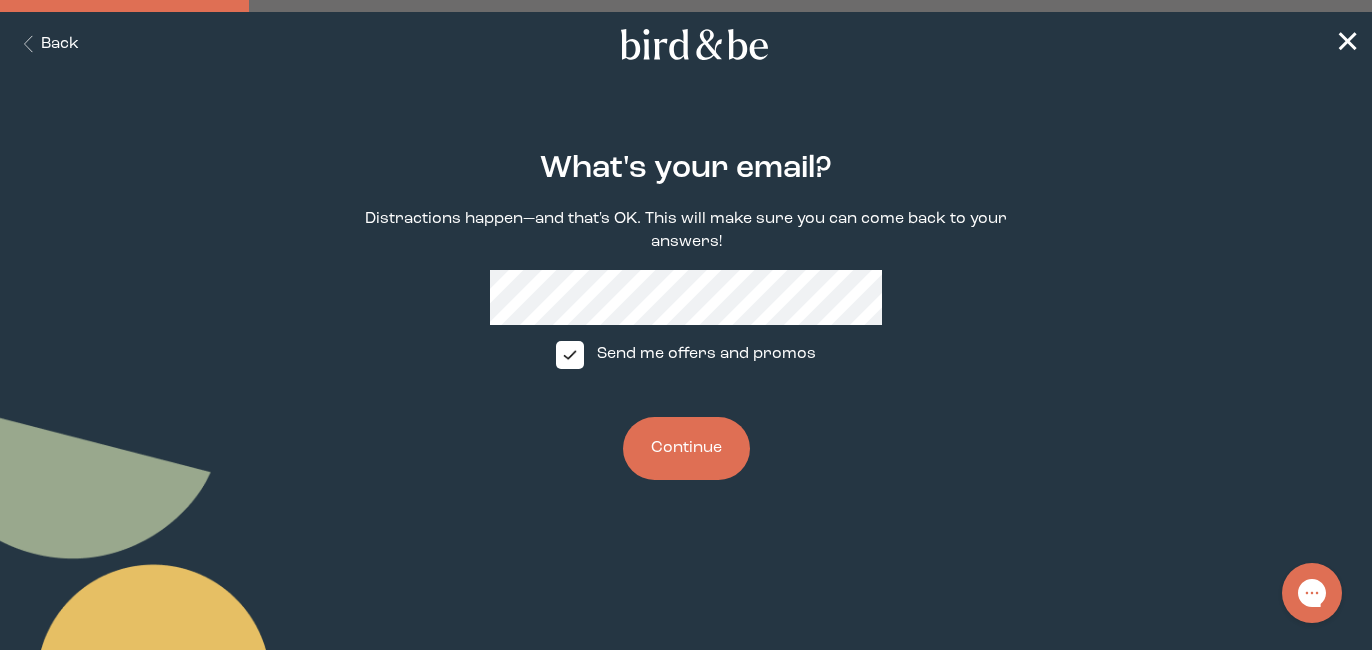 click on "Continue" at bounding box center (686, 448) 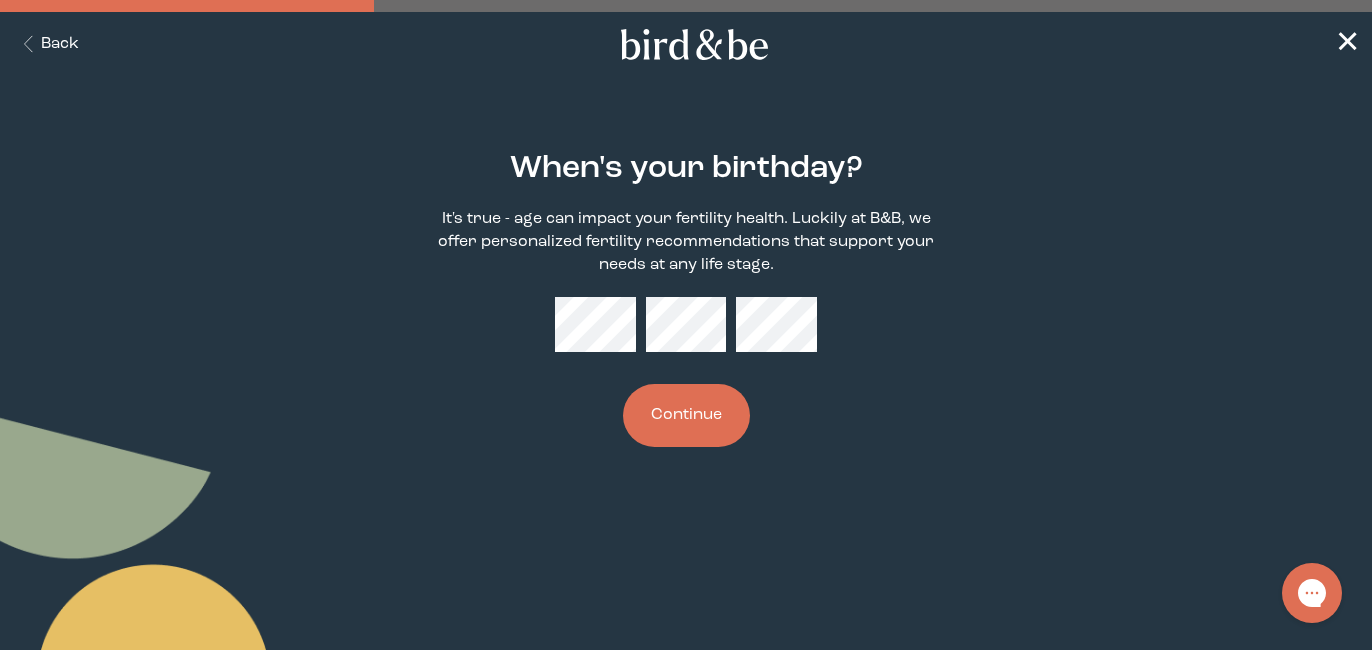 click on "Continue" at bounding box center [686, 415] 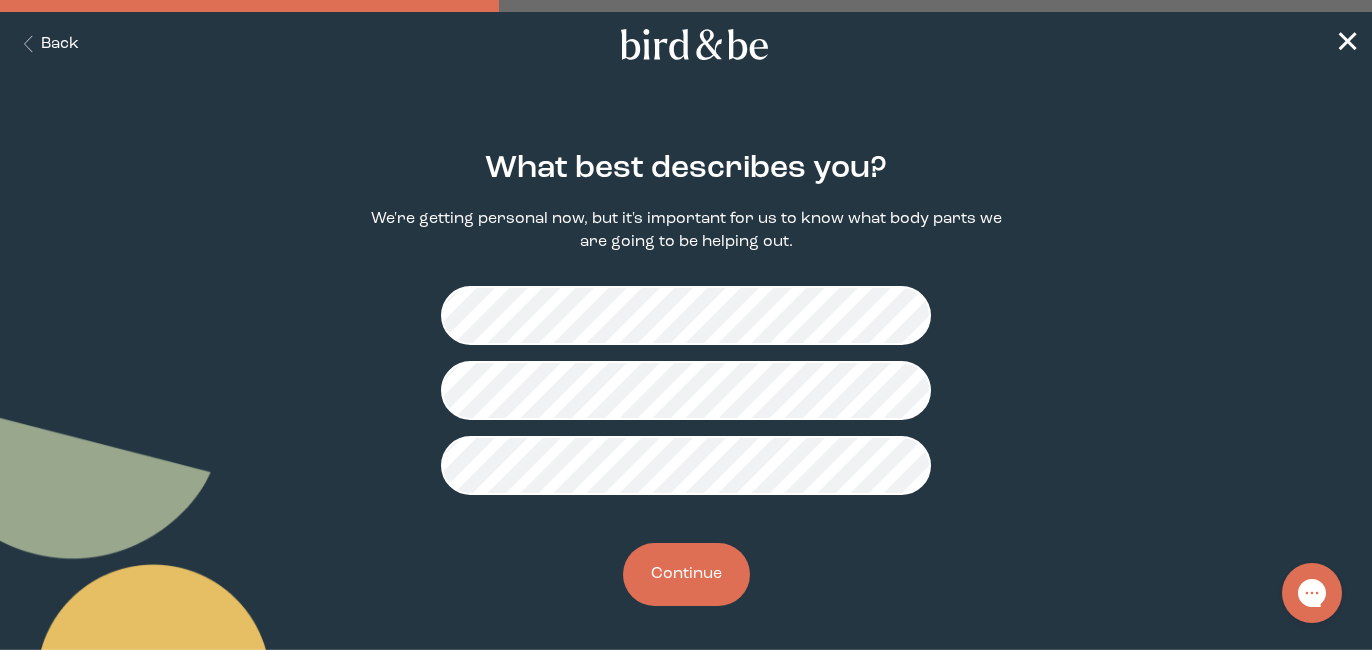 click on "Continue" at bounding box center (686, 574) 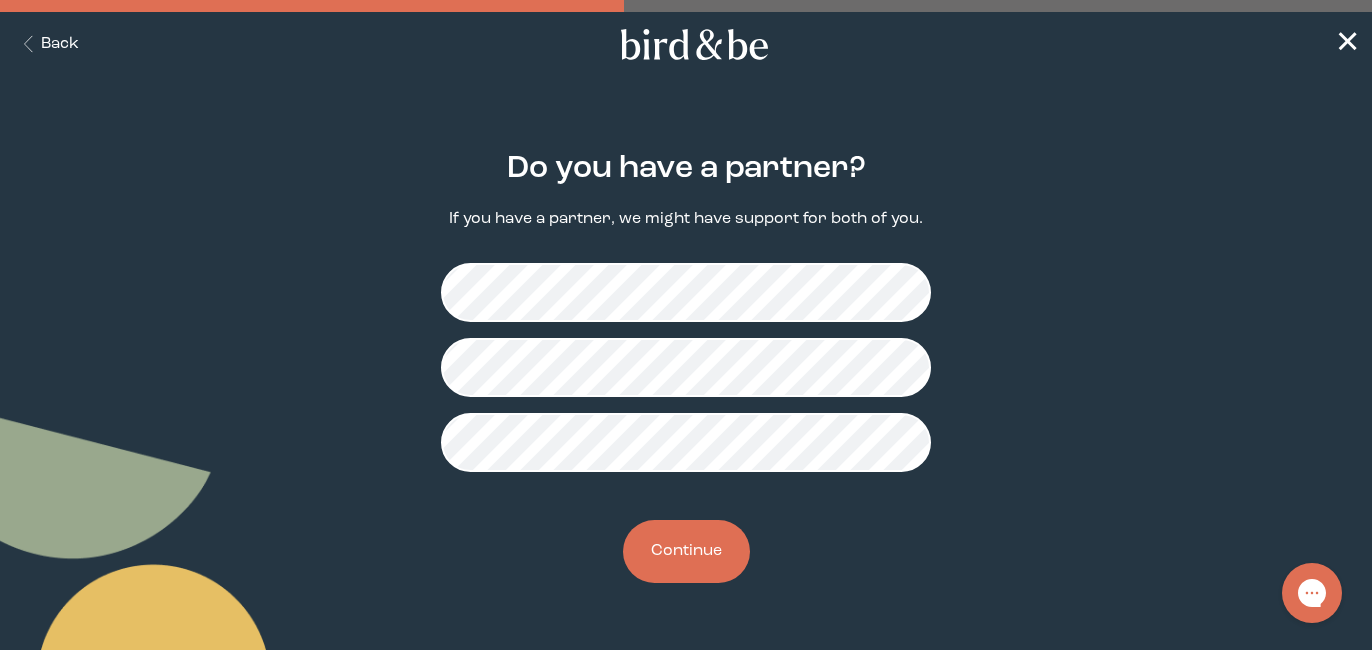 click on "Continue" at bounding box center (686, 551) 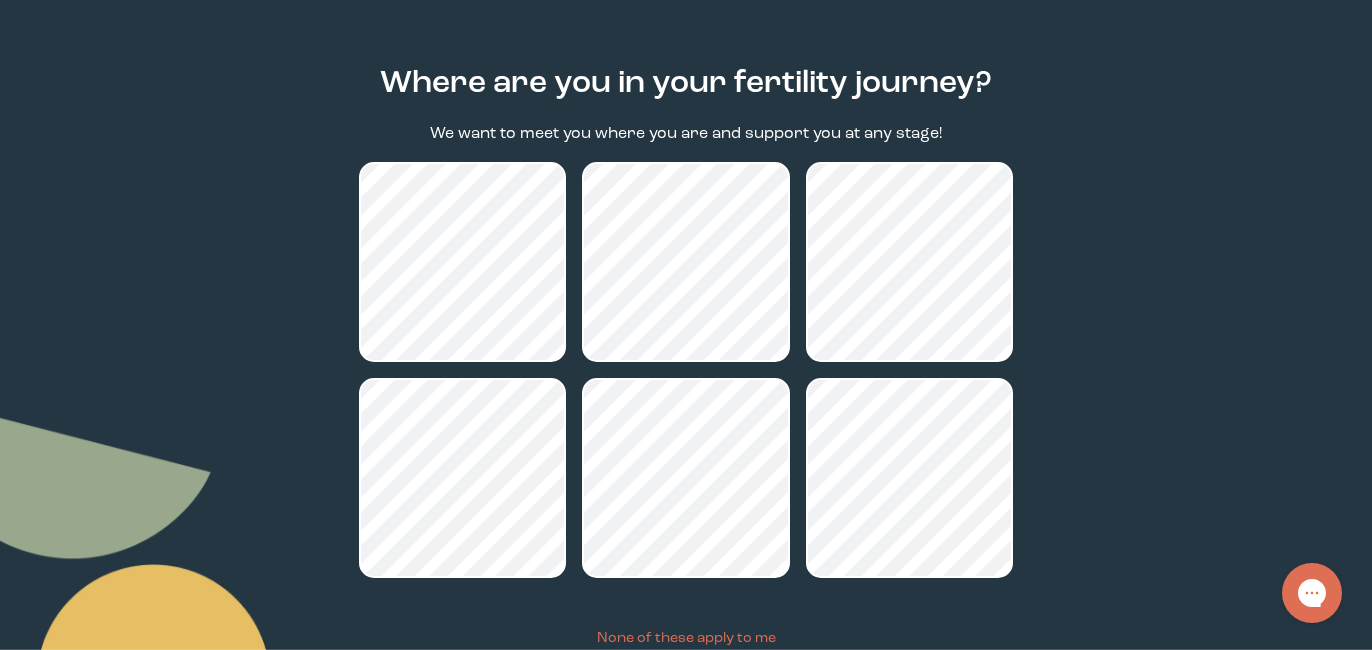 scroll, scrollTop: 92, scrollLeft: 0, axis: vertical 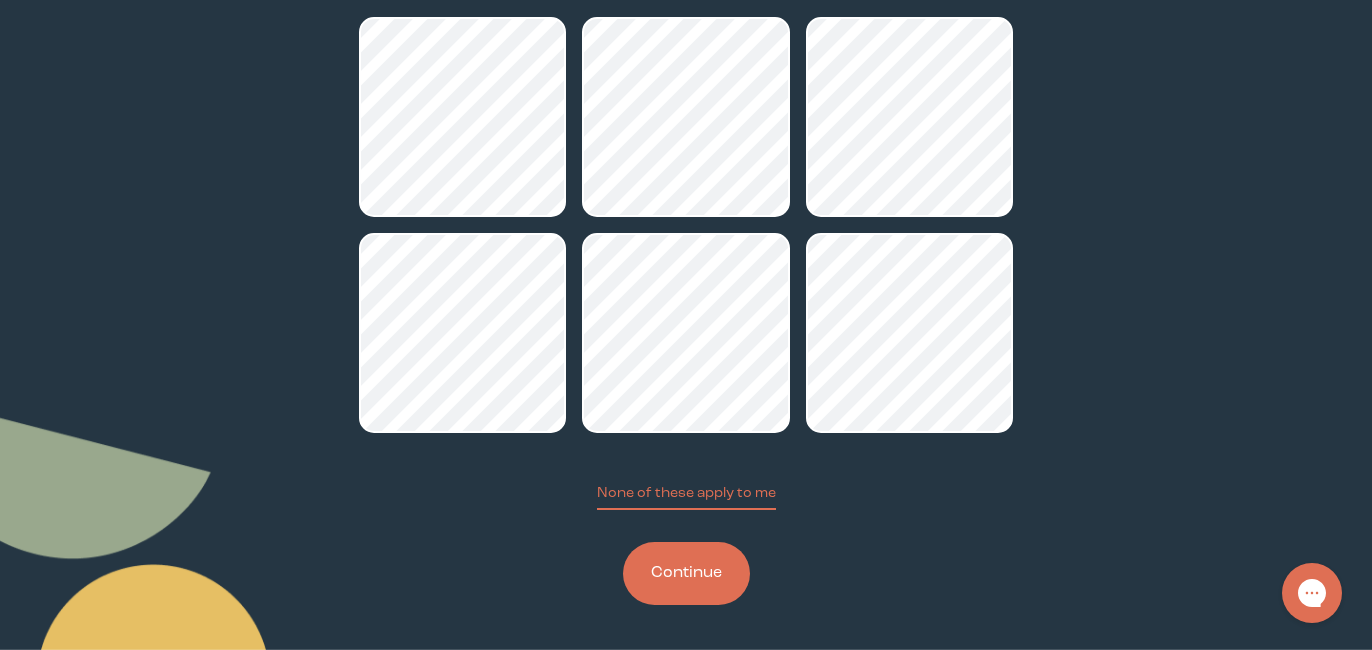 click on "Continue" at bounding box center (686, 573) 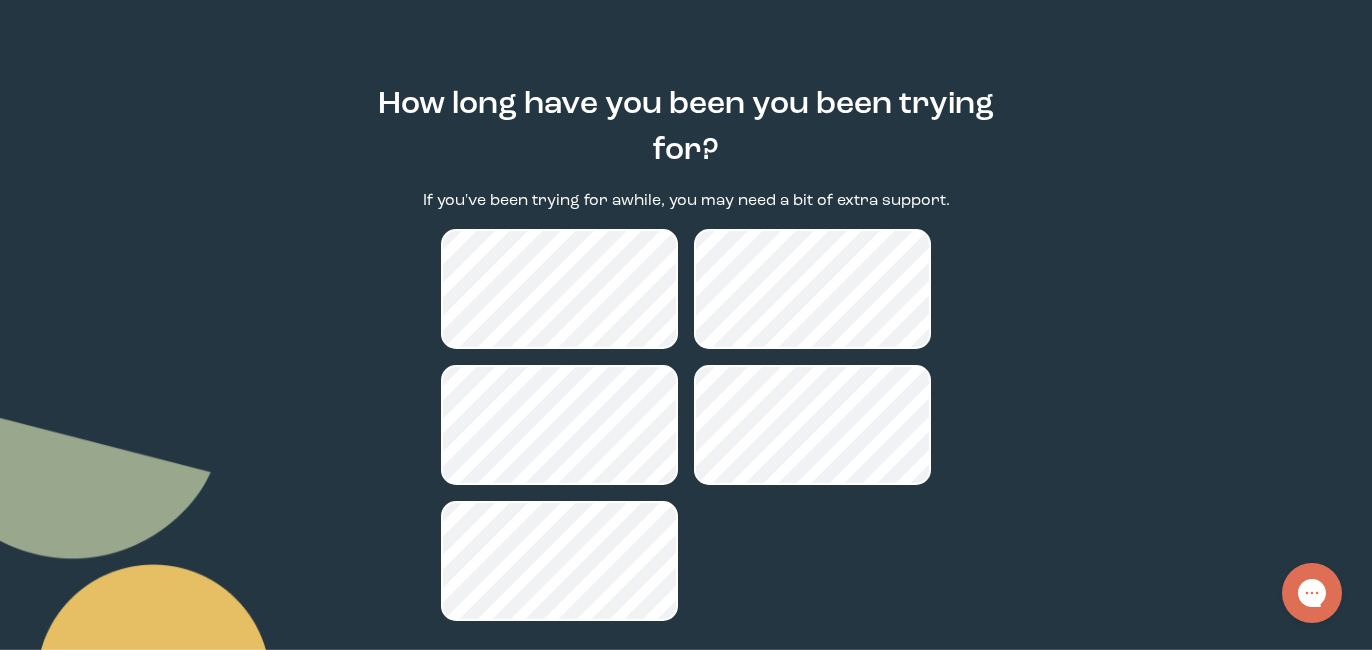 scroll, scrollTop: 67, scrollLeft: 0, axis: vertical 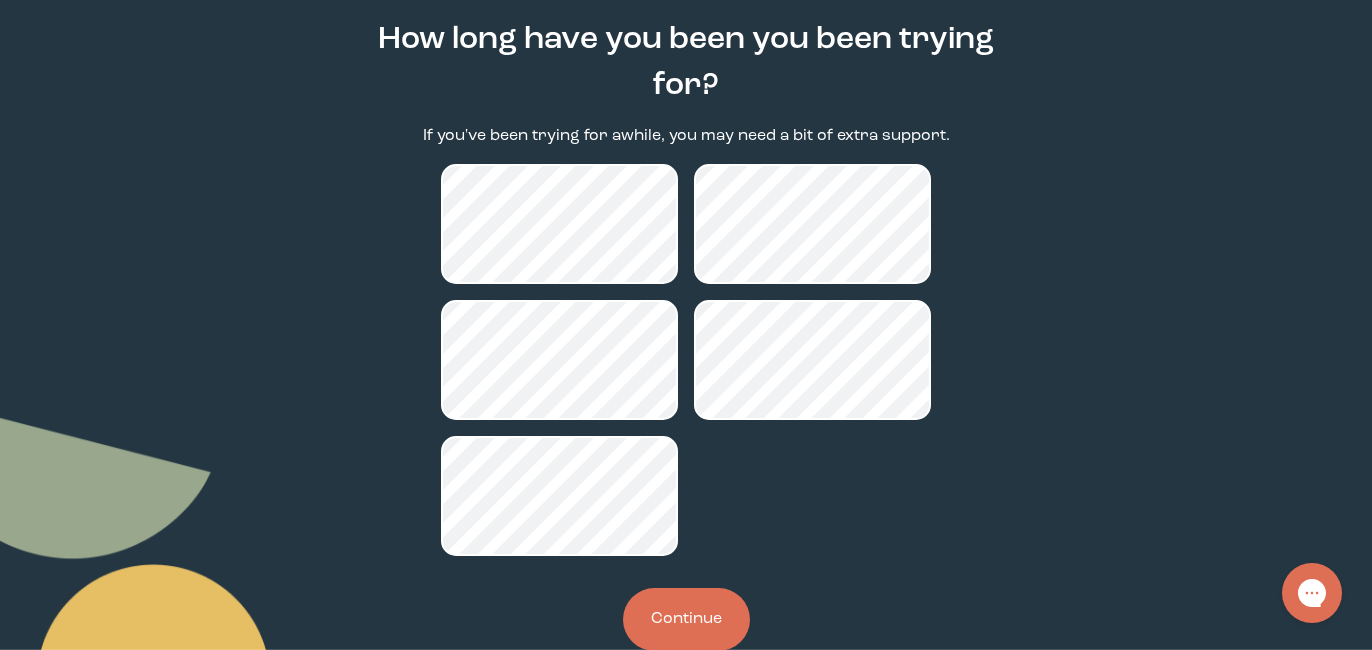 click on "Continue" at bounding box center (686, 619) 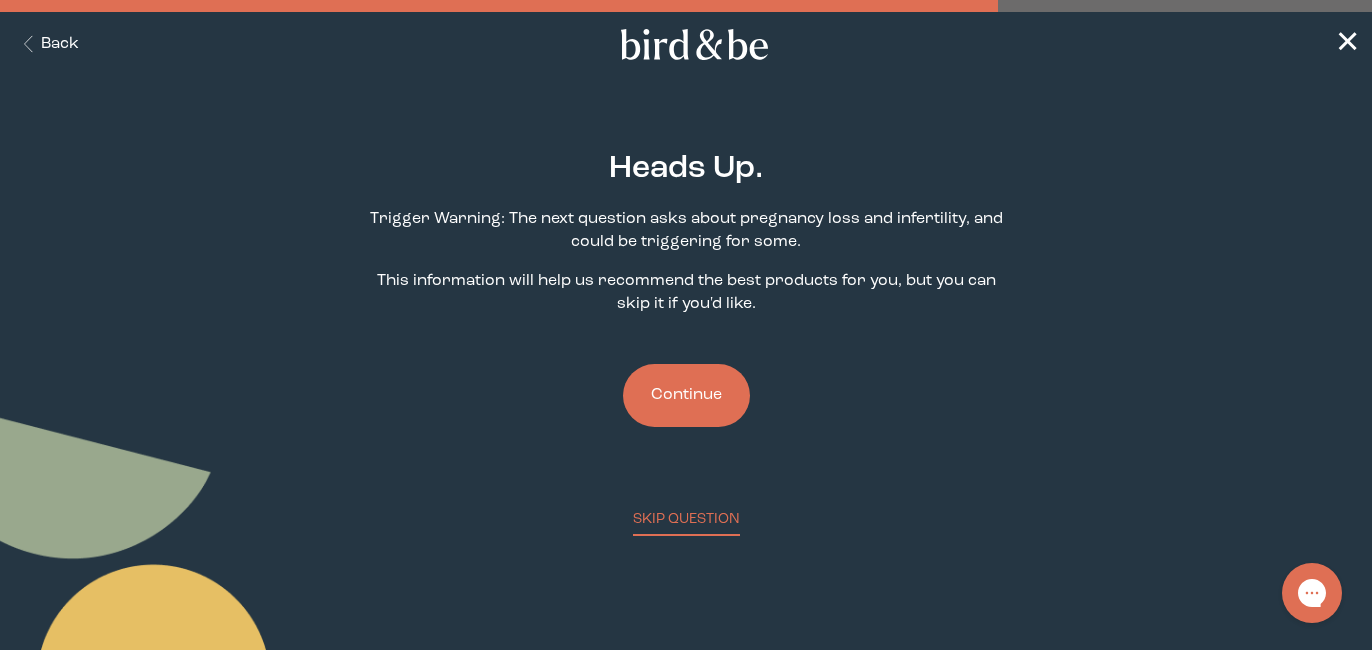 click on "Continue" at bounding box center [686, 395] 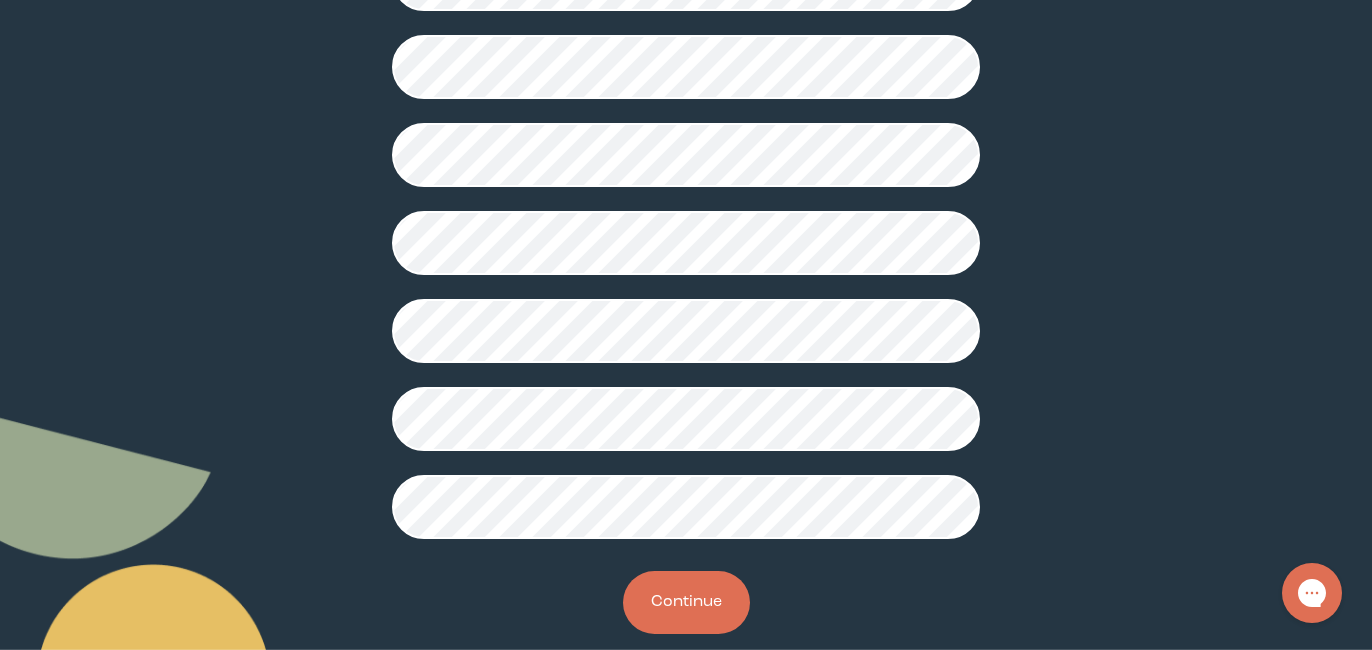 scroll, scrollTop: 600, scrollLeft: 0, axis: vertical 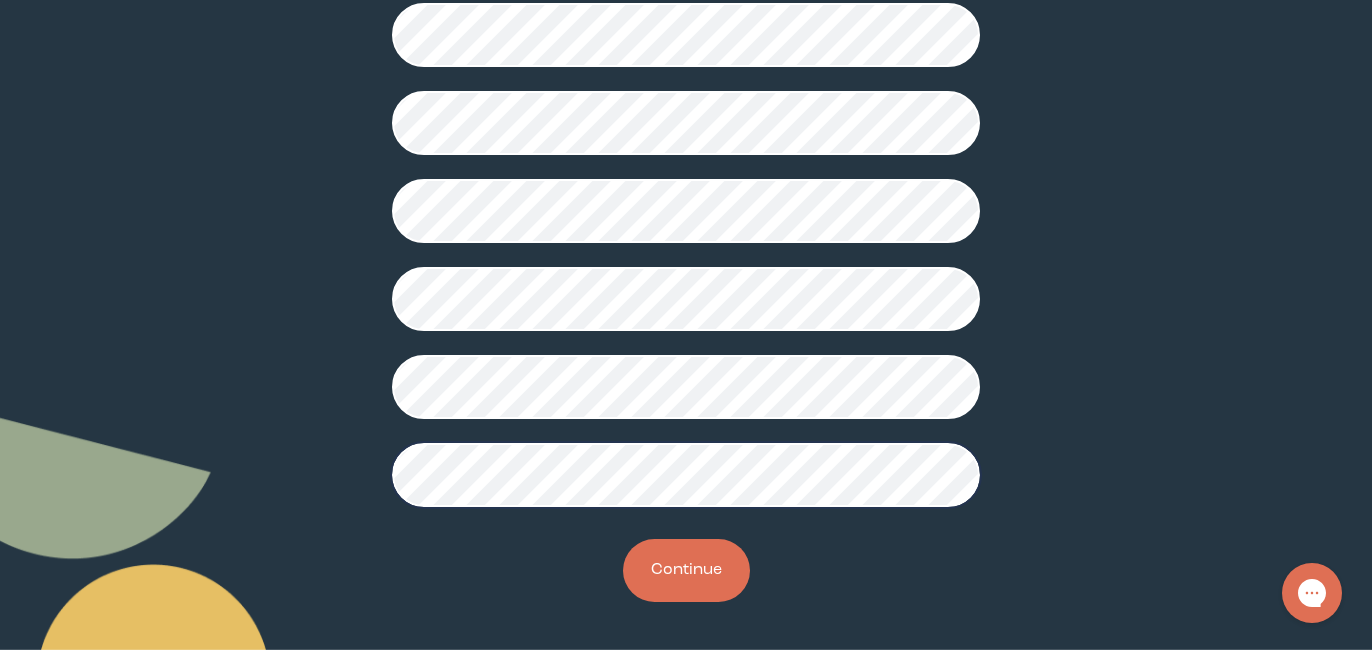 click on "Continue" at bounding box center [686, 570] 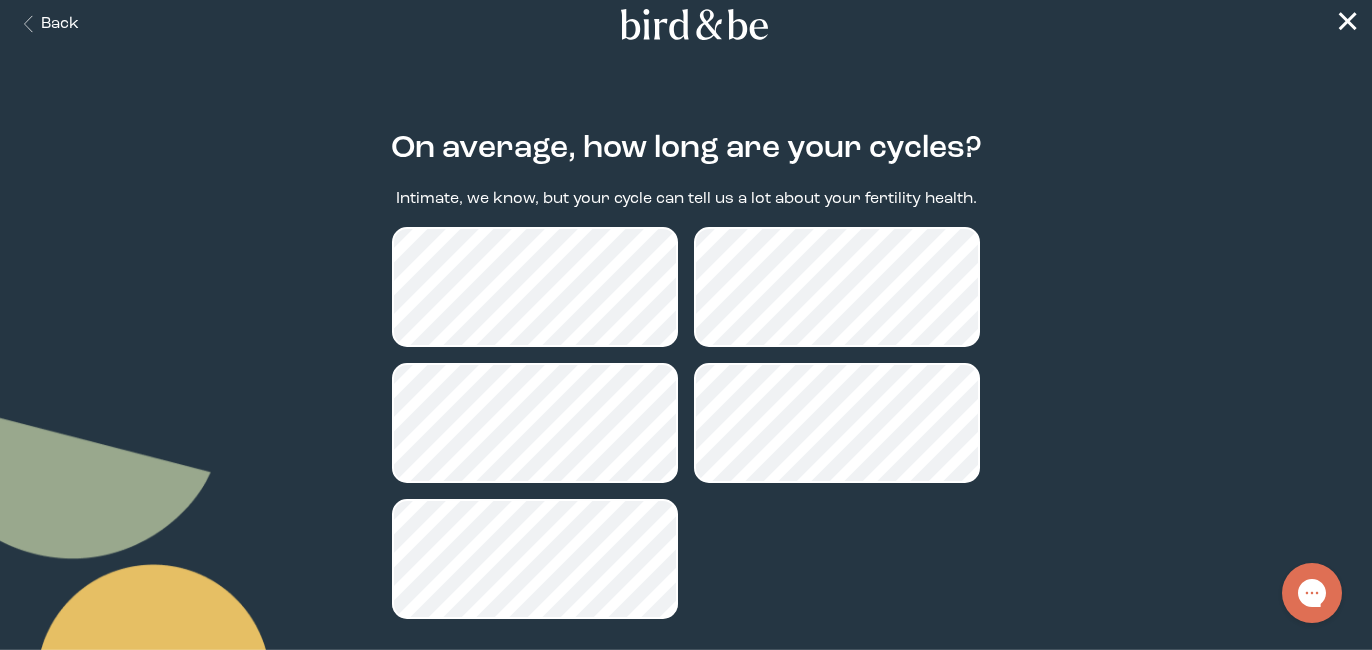 scroll, scrollTop: 19, scrollLeft: 0, axis: vertical 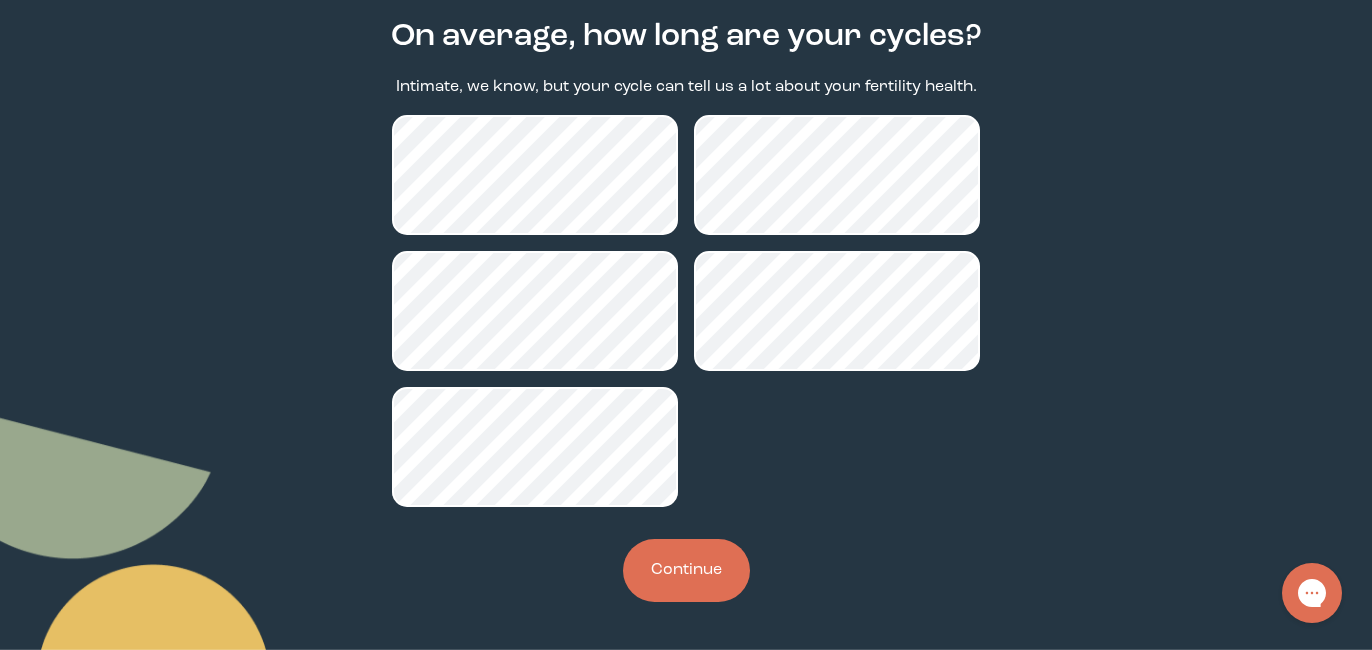 click on "Continue" at bounding box center (686, 570) 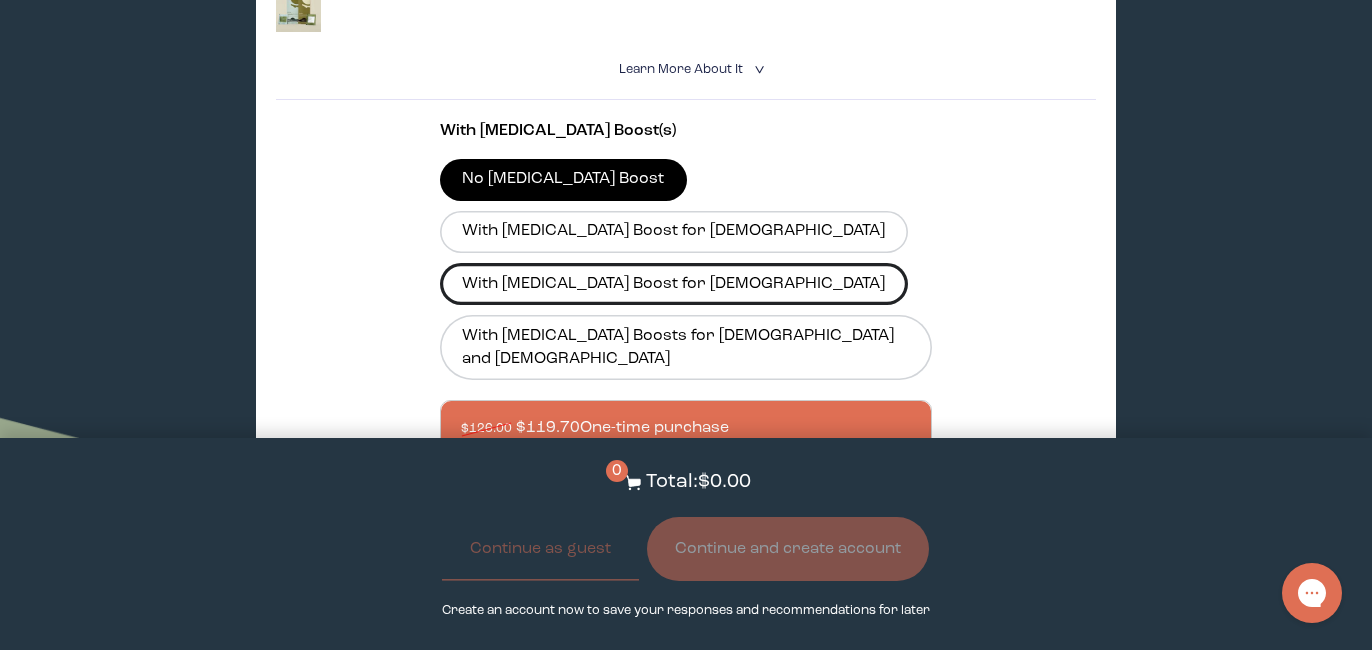 scroll, scrollTop: 632, scrollLeft: 0, axis: vertical 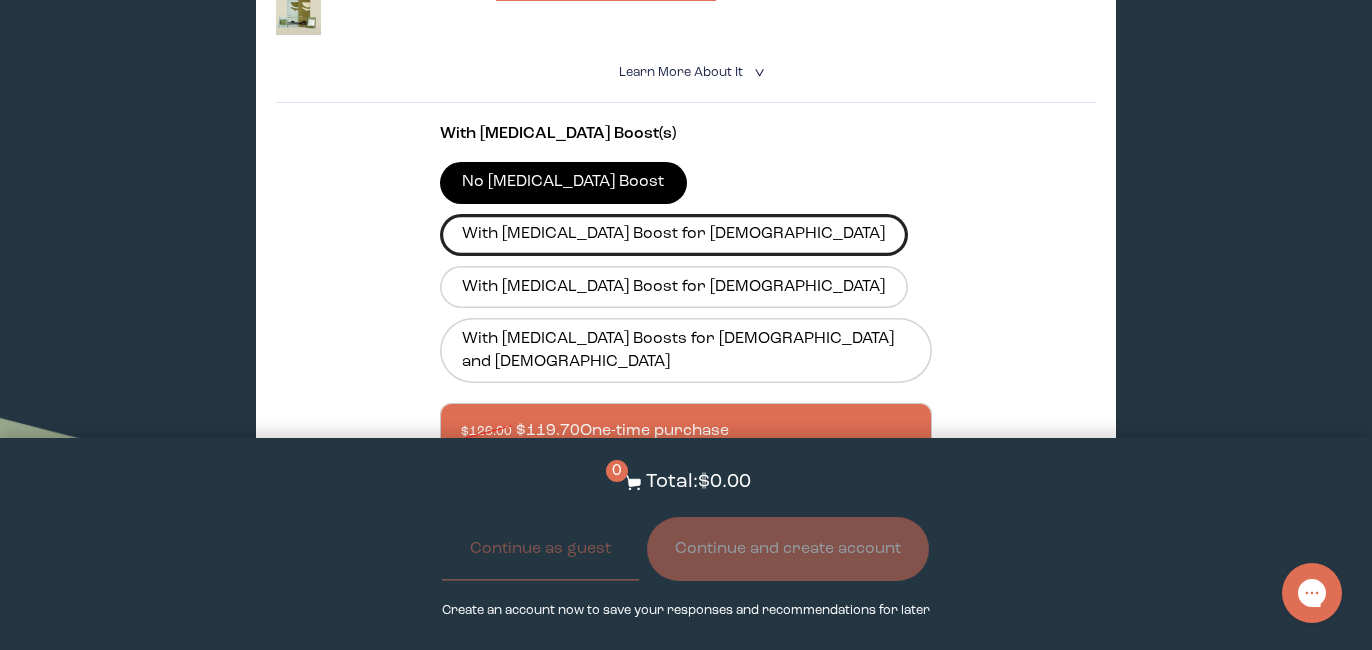 click on "With [MEDICAL_DATA] Boost for [DEMOGRAPHIC_DATA]" at bounding box center (674, 235) 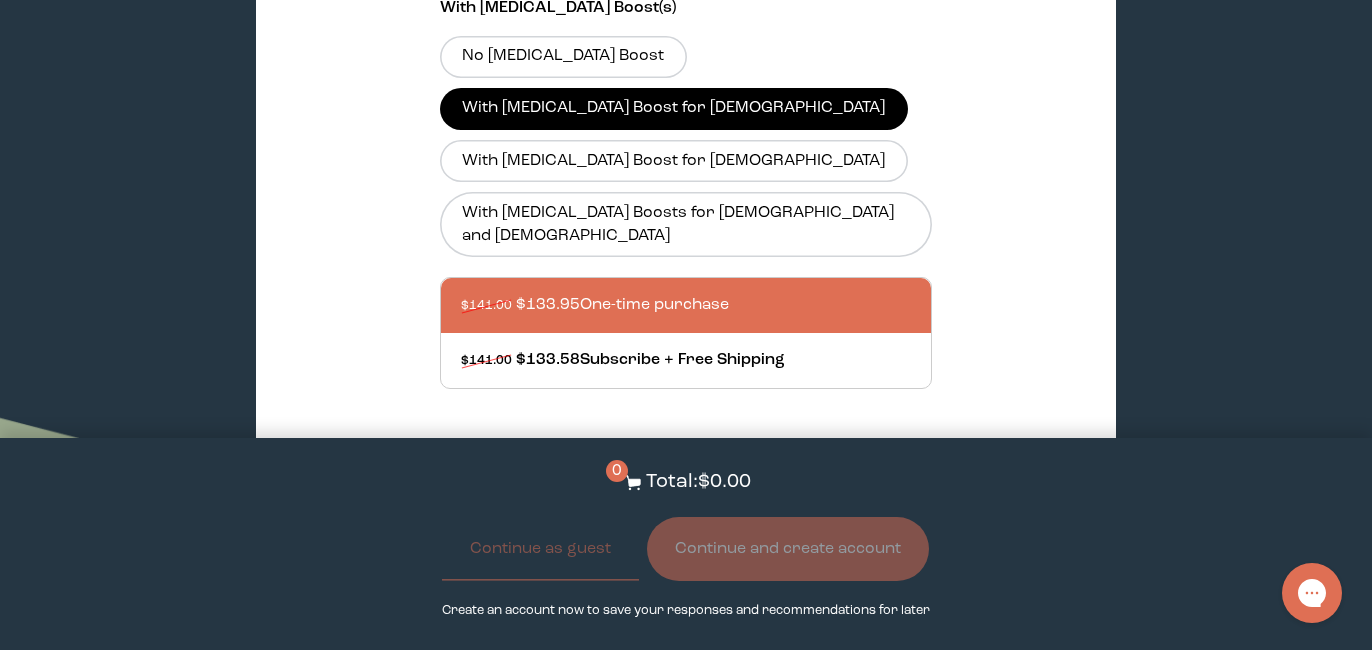 scroll, scrollTop: 761, scrollLeft: 0, axis: vertical 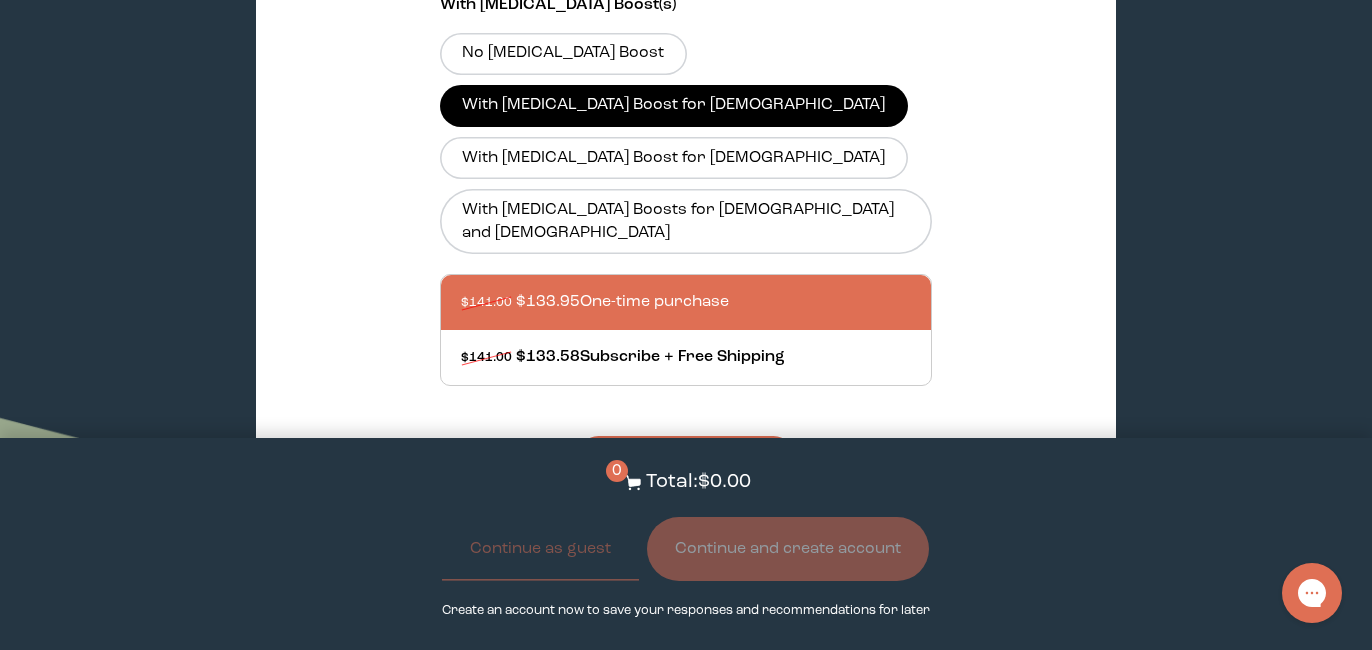 click on "Add to Cart - $133.95" at bounding box center (686, 457) 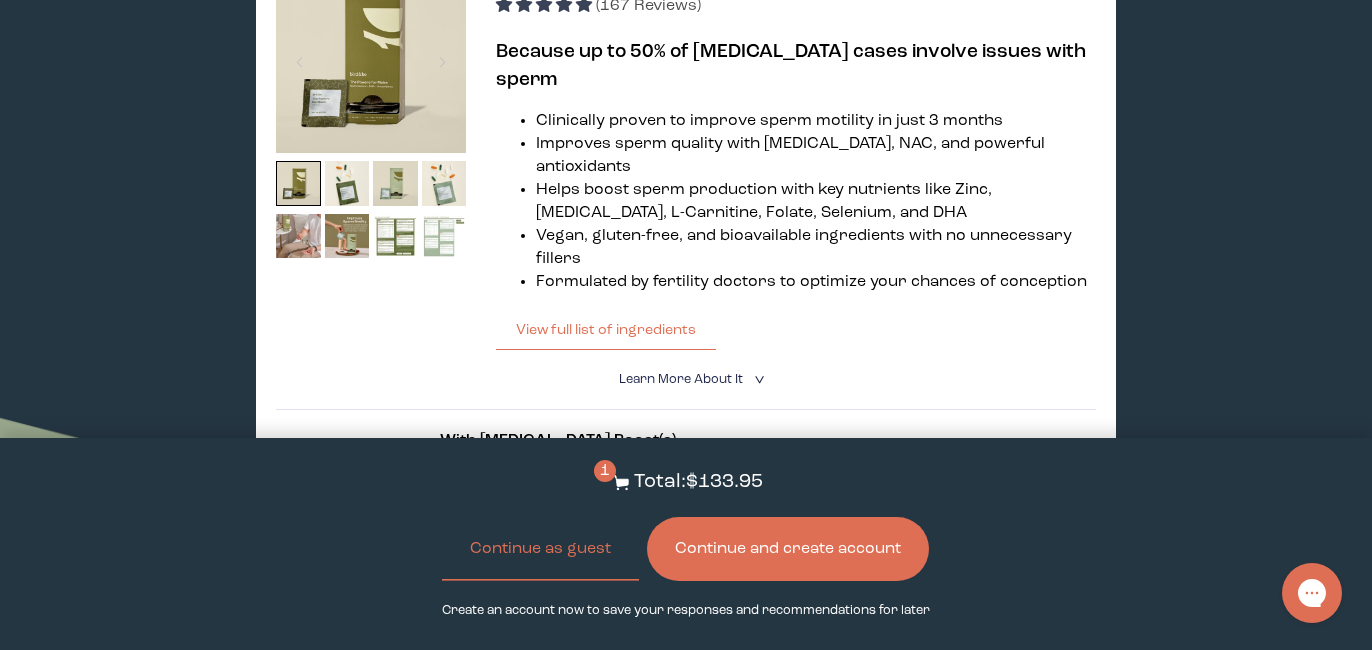 scroll, scrollTop: 1369, scrollLeft: 0, axis: vertical 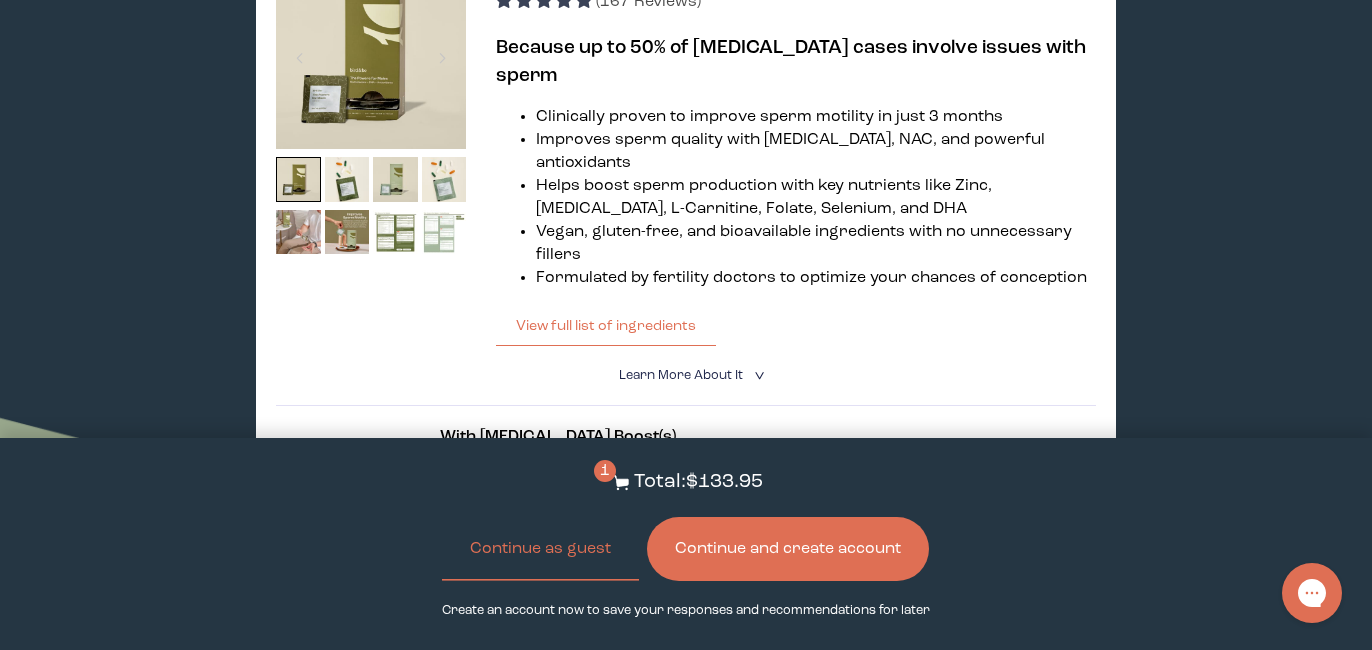 click on "No [MEDICAL_DATA] Boost" at bounding box center [563, 539] 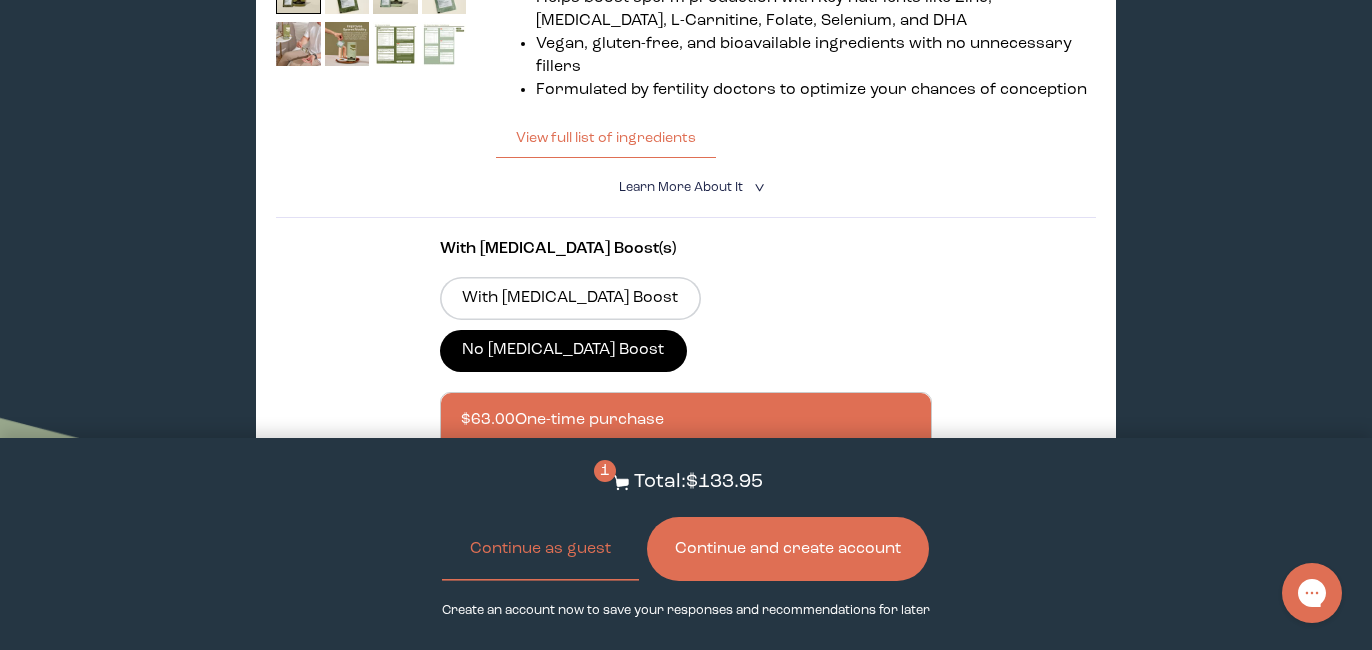scroll, scrollTop: 1562, scrollLeft: 0, axis: vertical 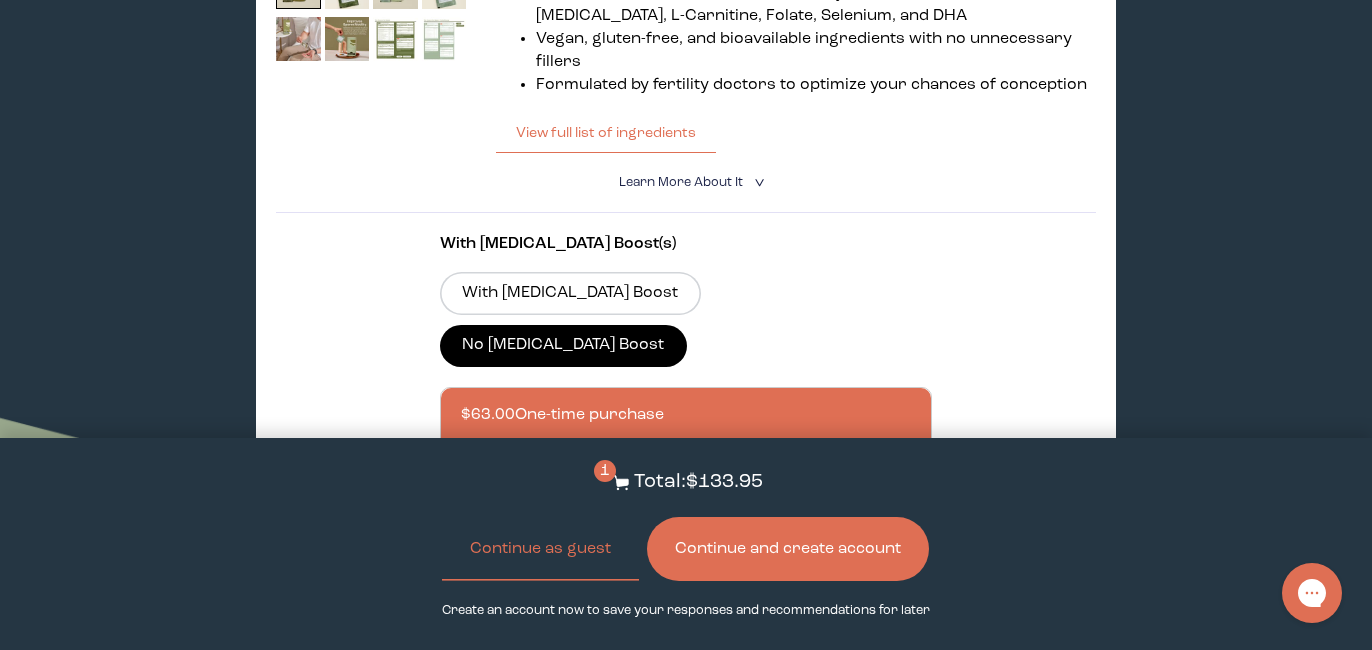 click on "Add to Cart - $63.00" at bounding box center [686, 570] 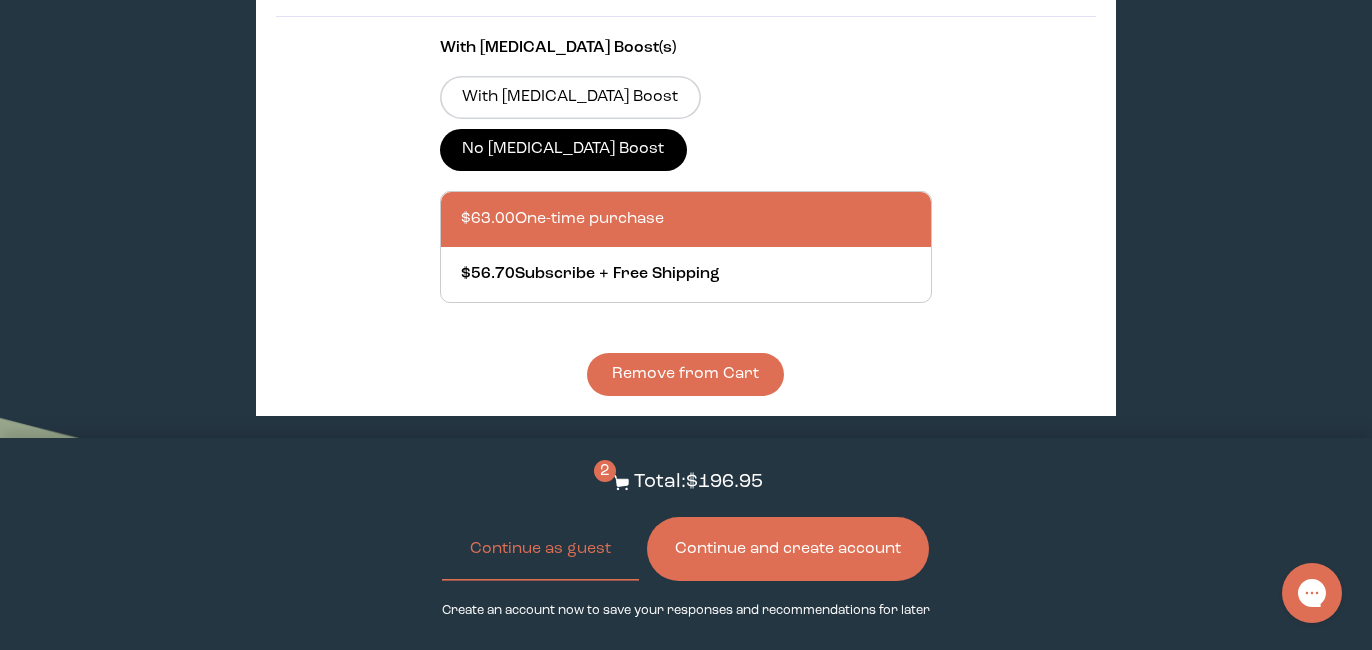 scroll, scrollTop: 1775, scrollLeft: 0, axis: vertical 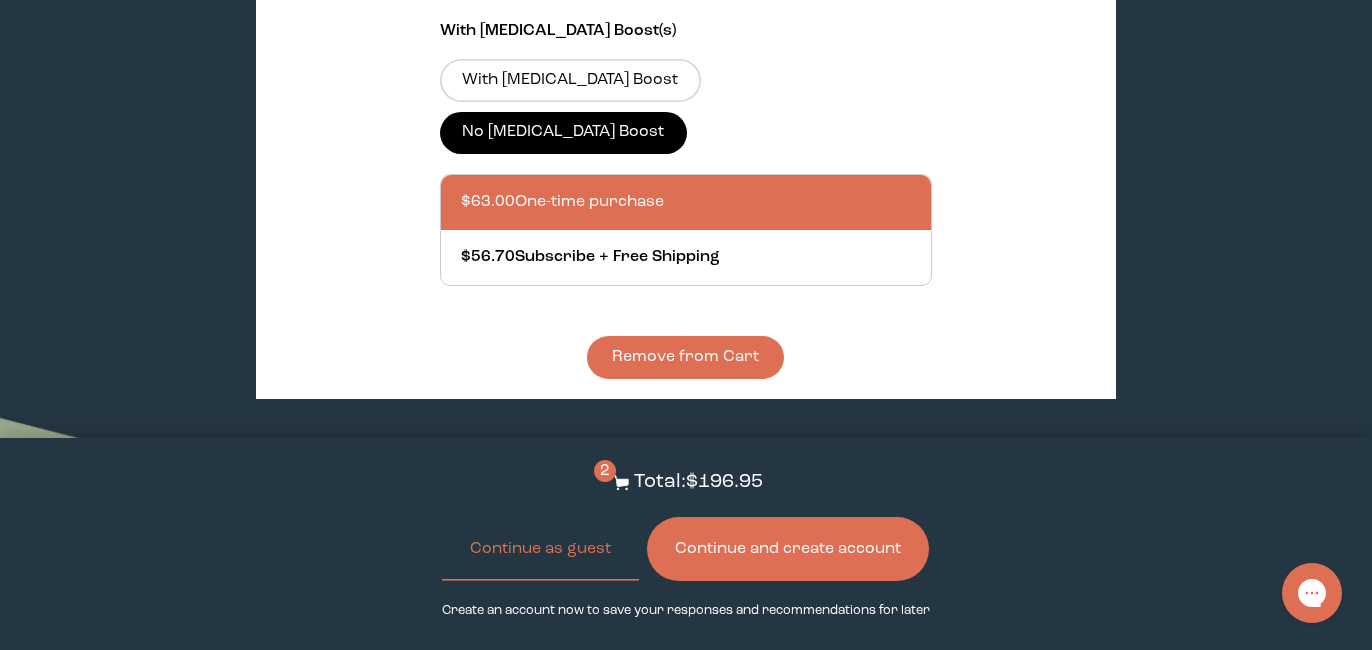 click on "Remove from Cart" at bounding box center [685, 357] 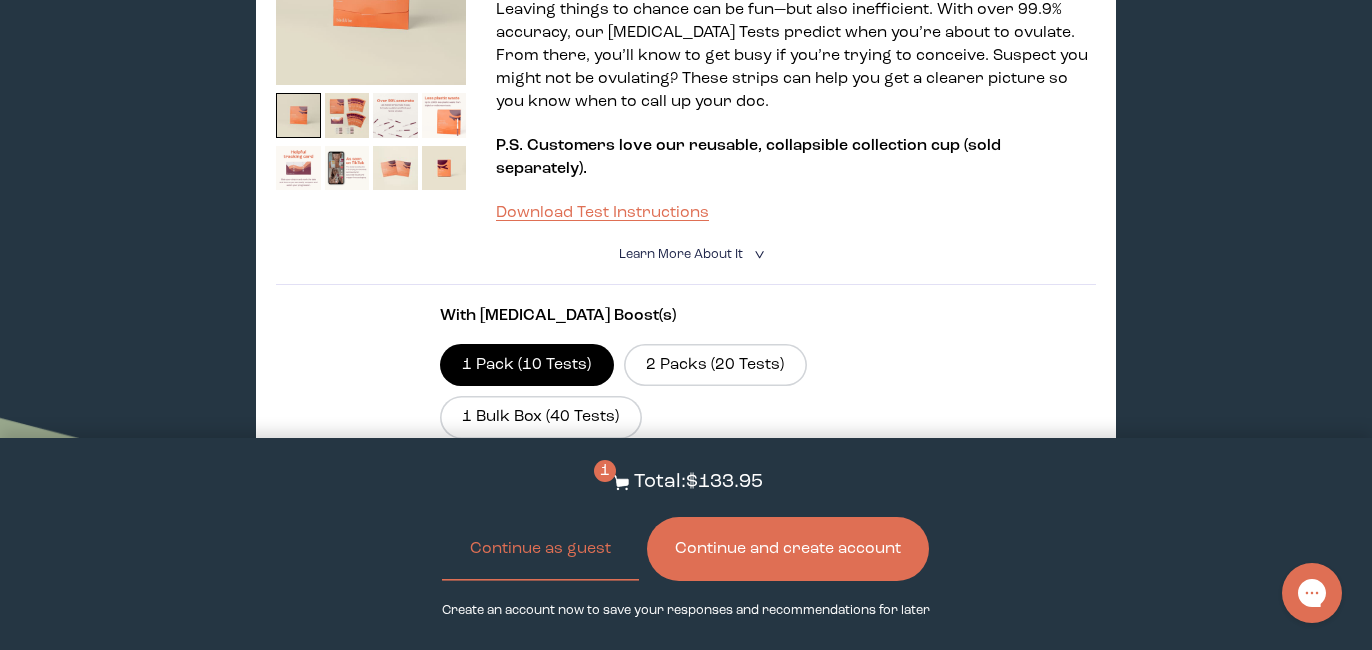 scroll, scrollTop: 3258, scrollLeft: 0, axis: vertical 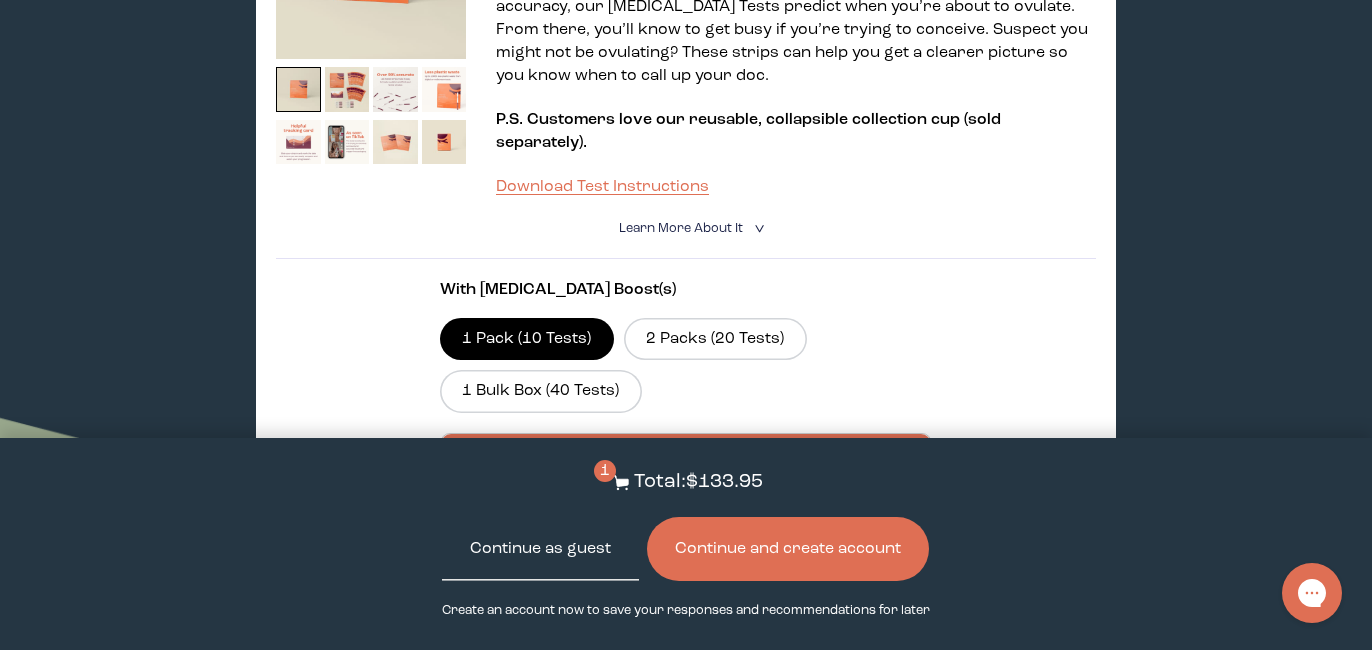 click on "Continue as guest" at bounding box center (540, 549) 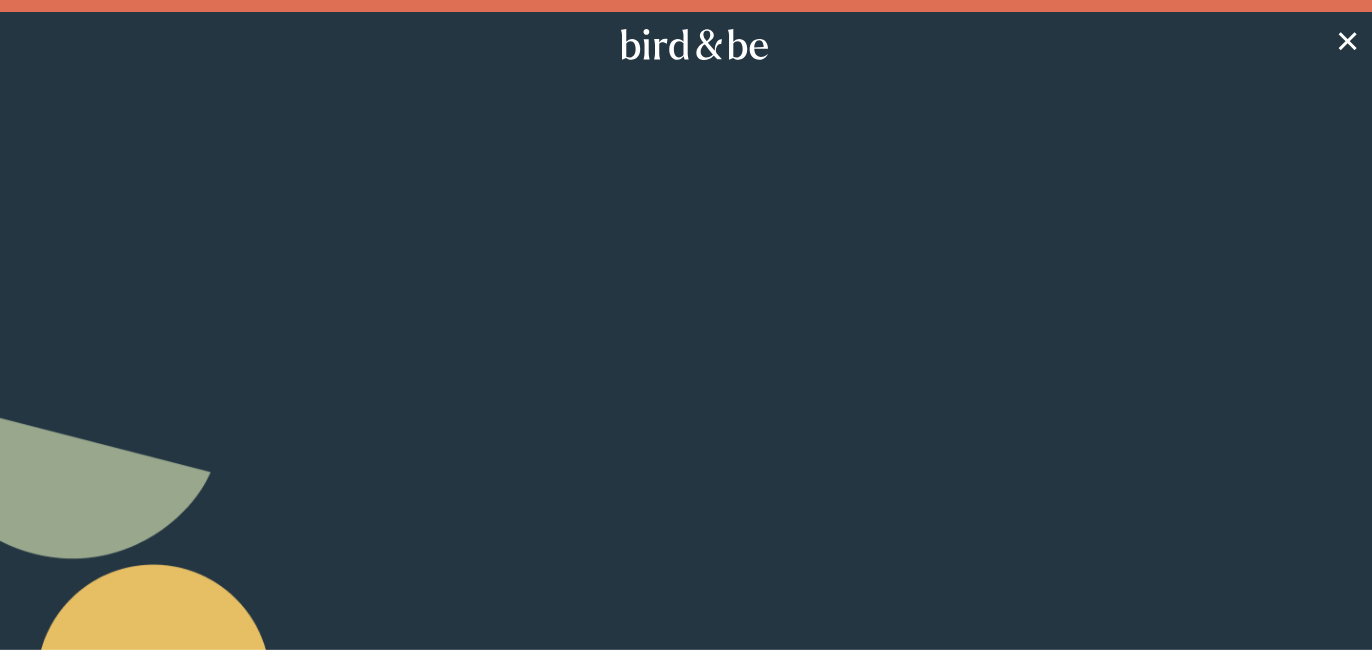 scroll, scrollTop: 3257, scrollLeft: 0, axis: vertical 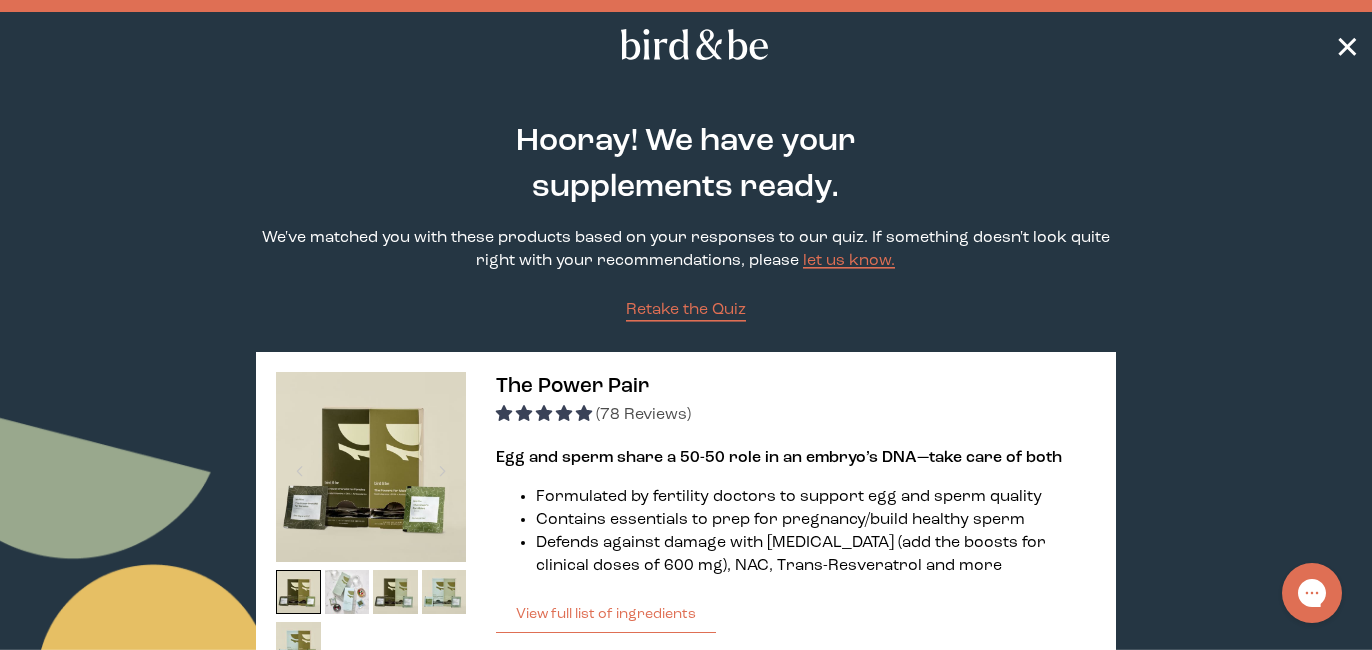click on "✕" at bounding box center [1347, 44] 